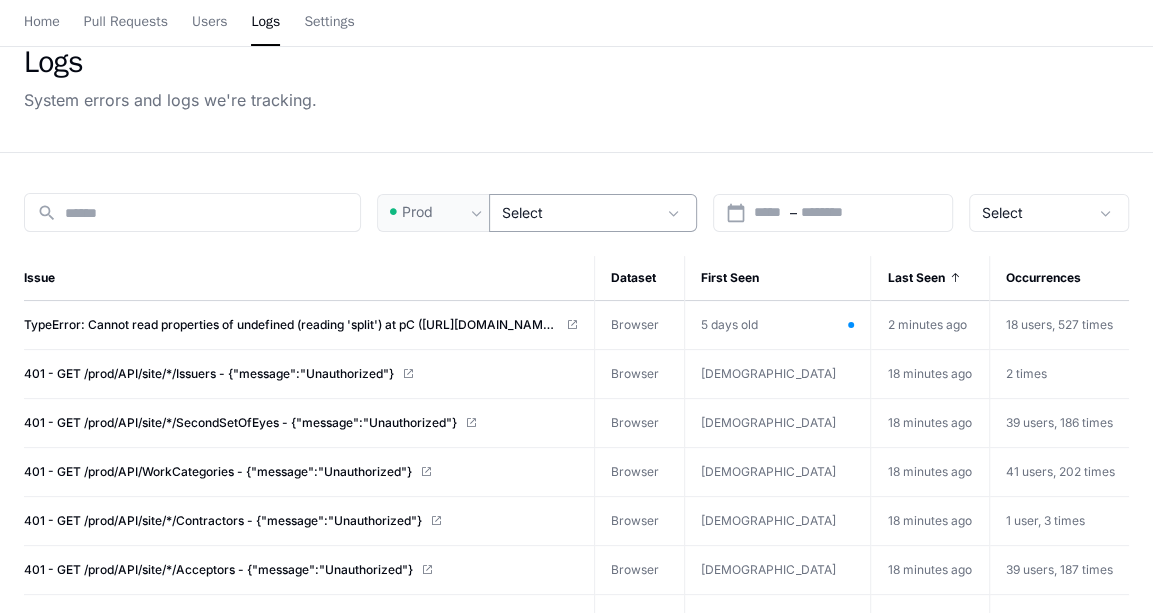scroll, scrollTop: 0, scrollLeft: 0, axis: both 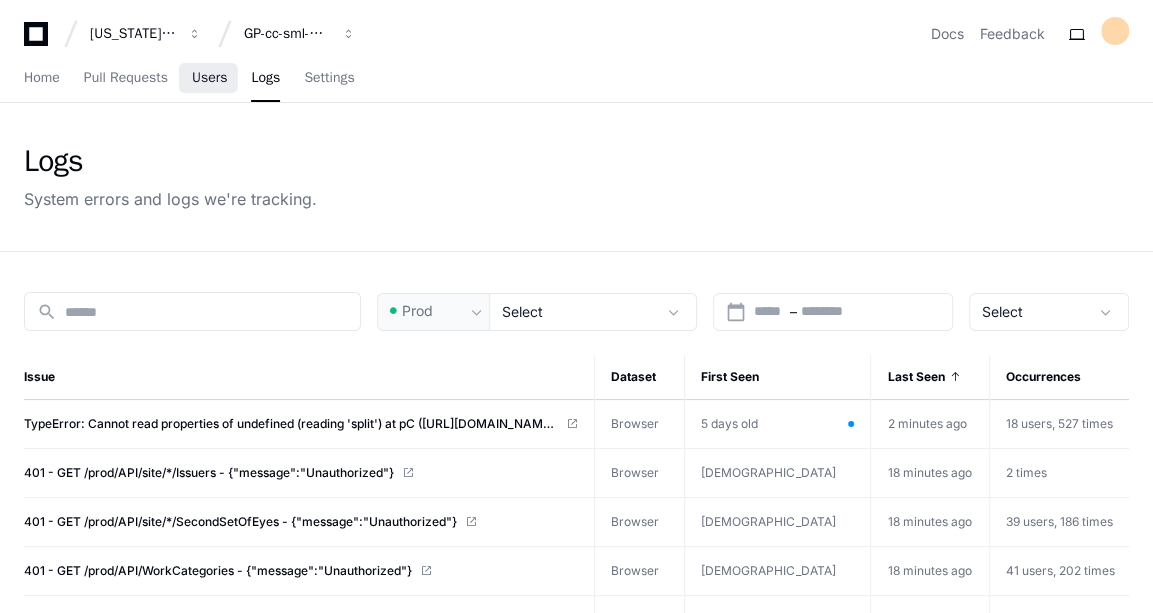 click on "Users" at bounding box center (210, 78) 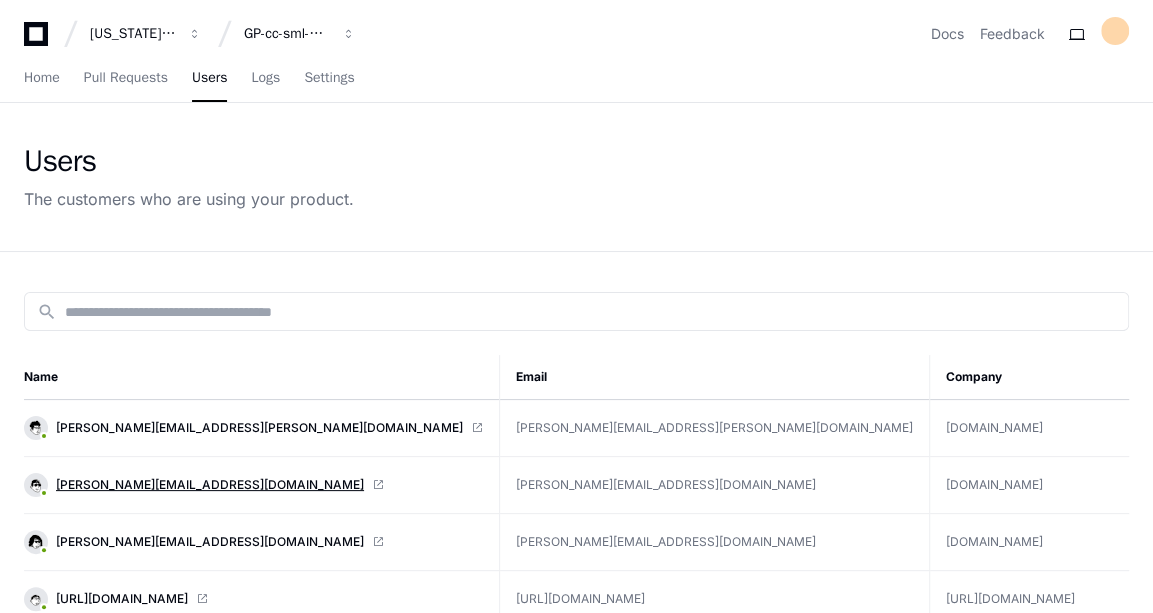 click on "[PERSON_NAME][EMAIL_ADDRESS][DOMAIN_NAME]" 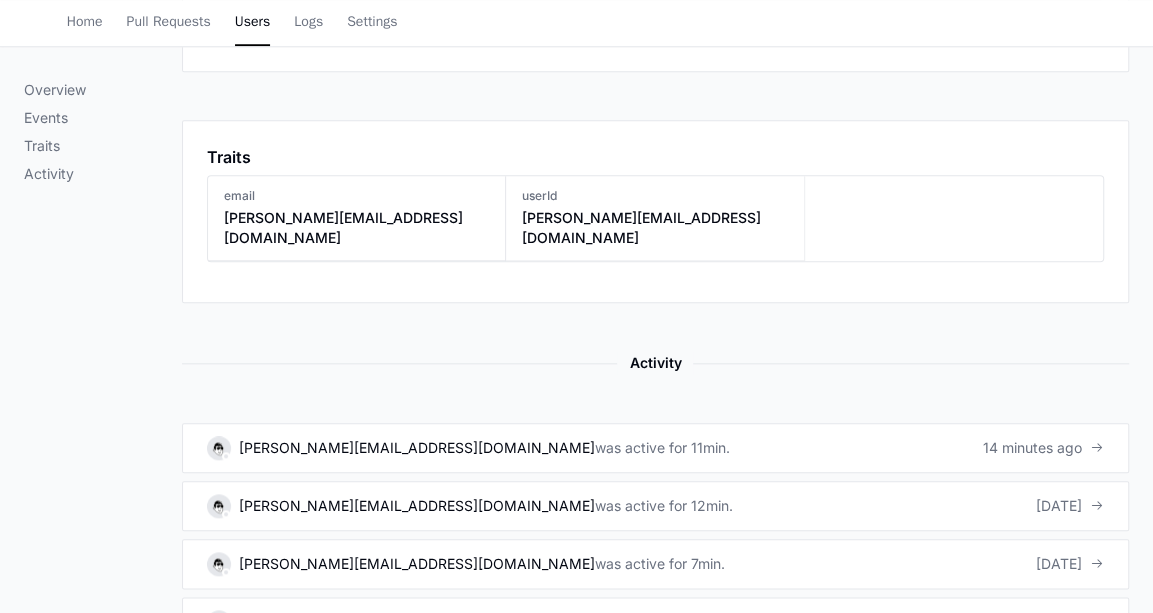 scroll, scrollTop: 1019, scrollLeft: 0, axis: vertical 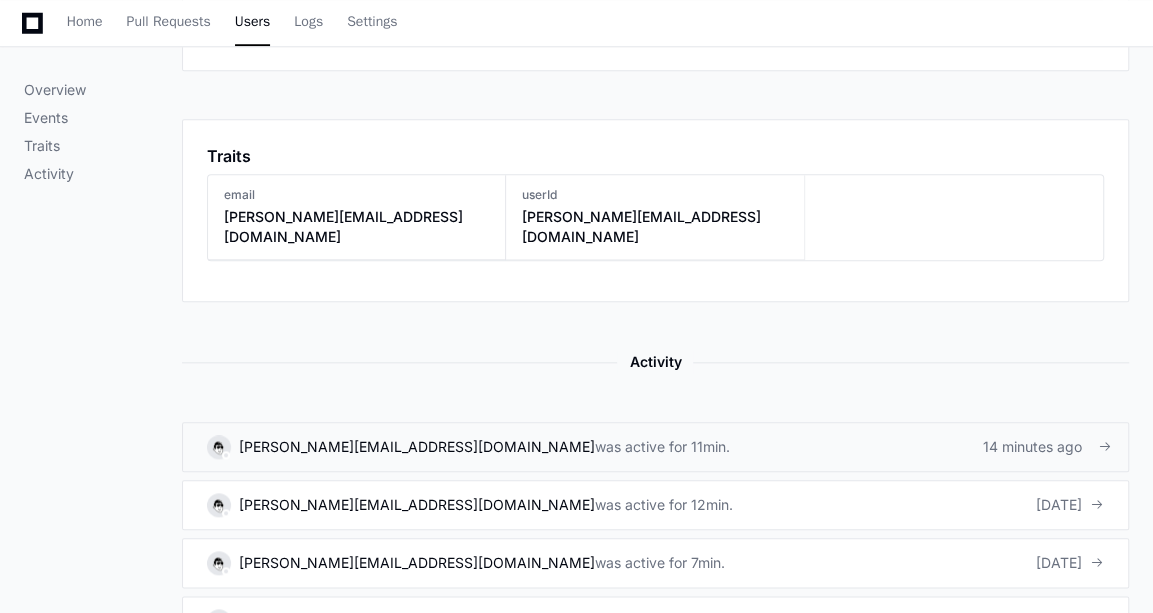 click on "[PERSON_NAME][EMAIL_ADDRESS][DOMAIN_NAME]   was active for 11min." 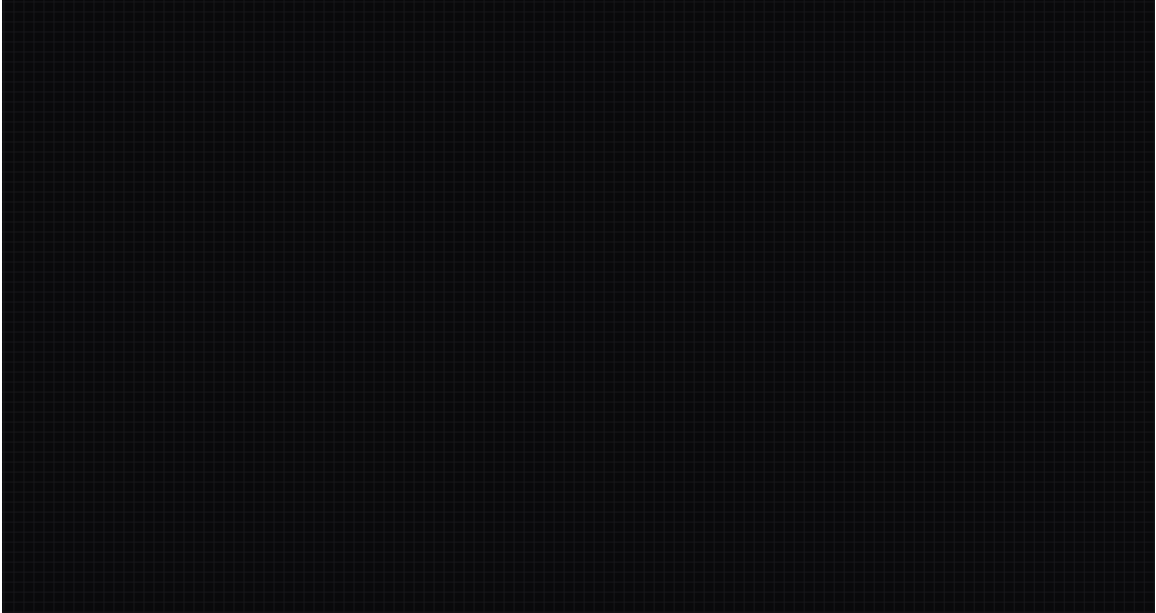 scroll, scrollTop: 0, scrollLeft: 0, axis: both 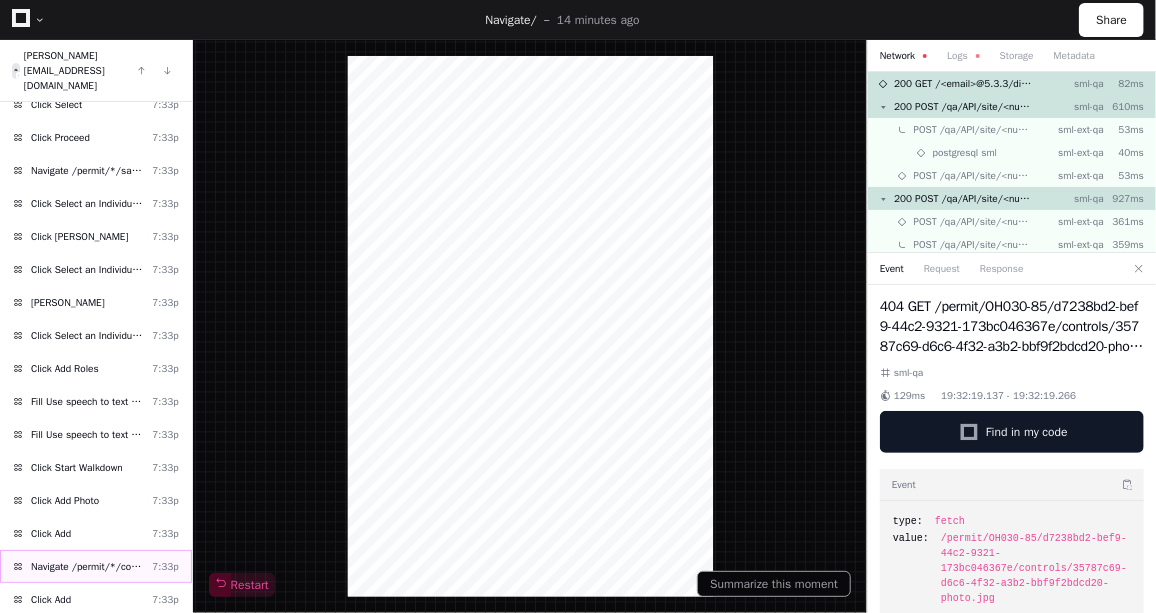 click on "Navigate /permit/*/confirm-controls" 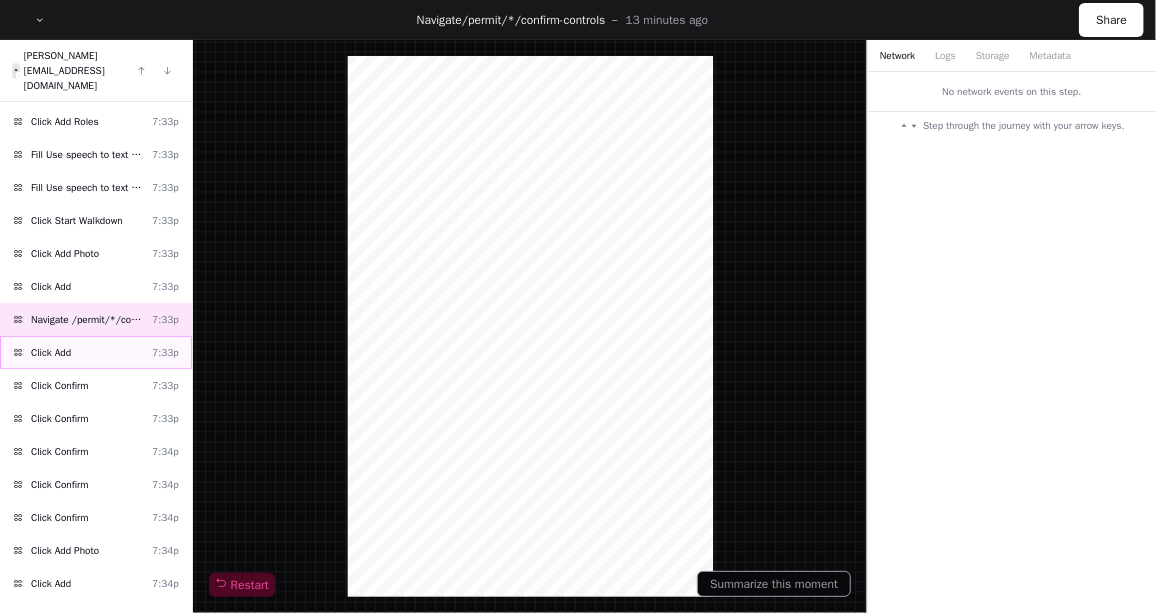 scroll, scrollTop: 1254, scrollLeft: 0, axis: vertical 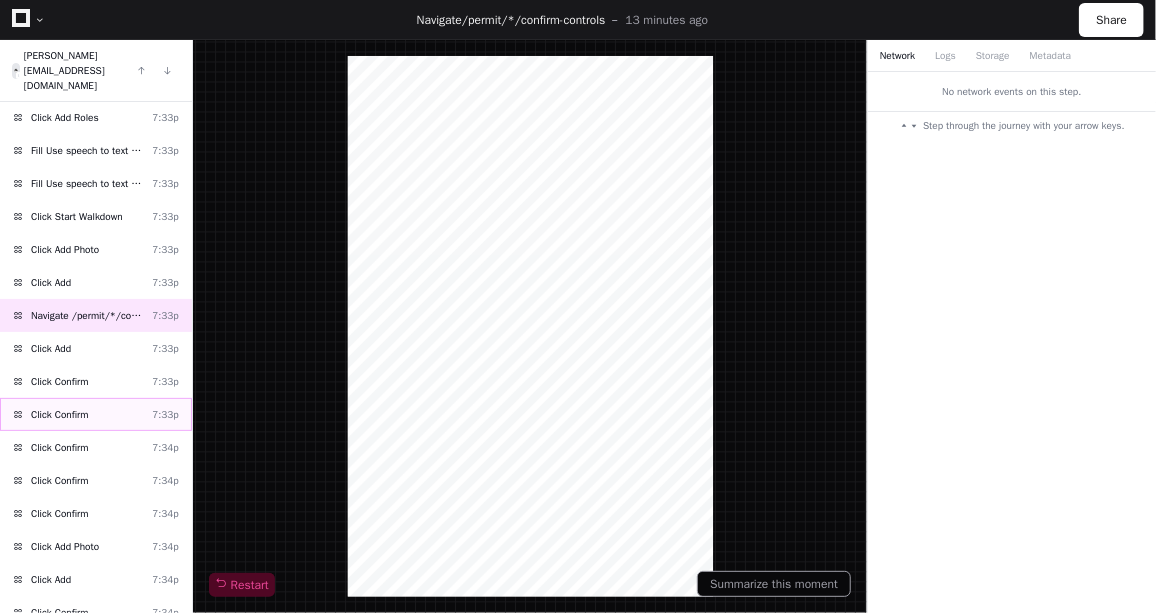click on "Click Confirm  7:33p" 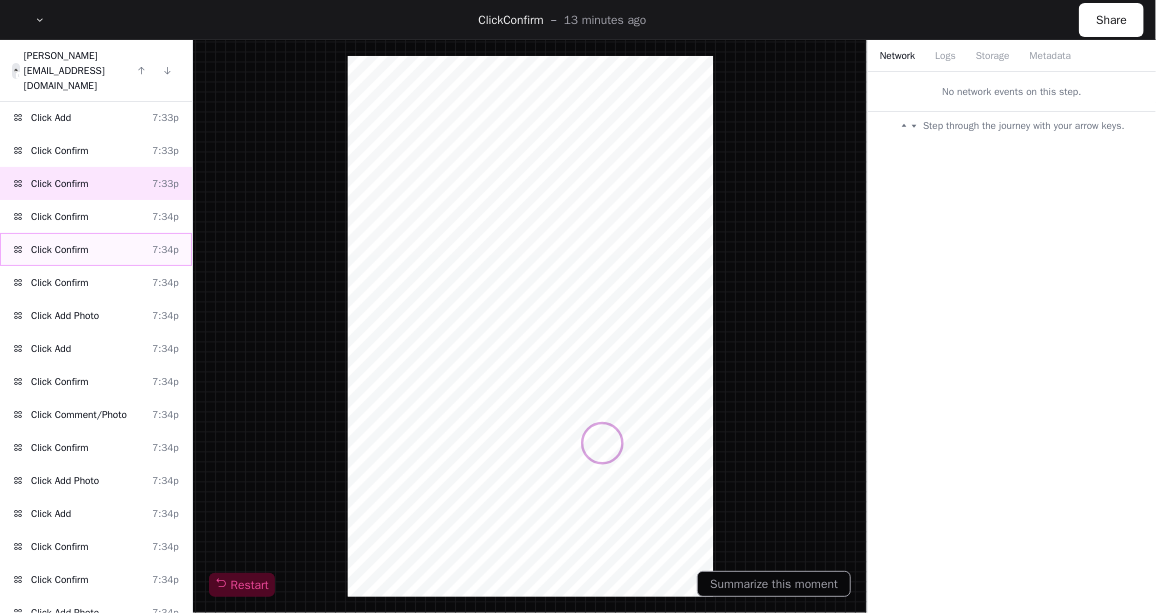 scroll, scrollTop: 1486, scrollLeft: 0, axis: vertical 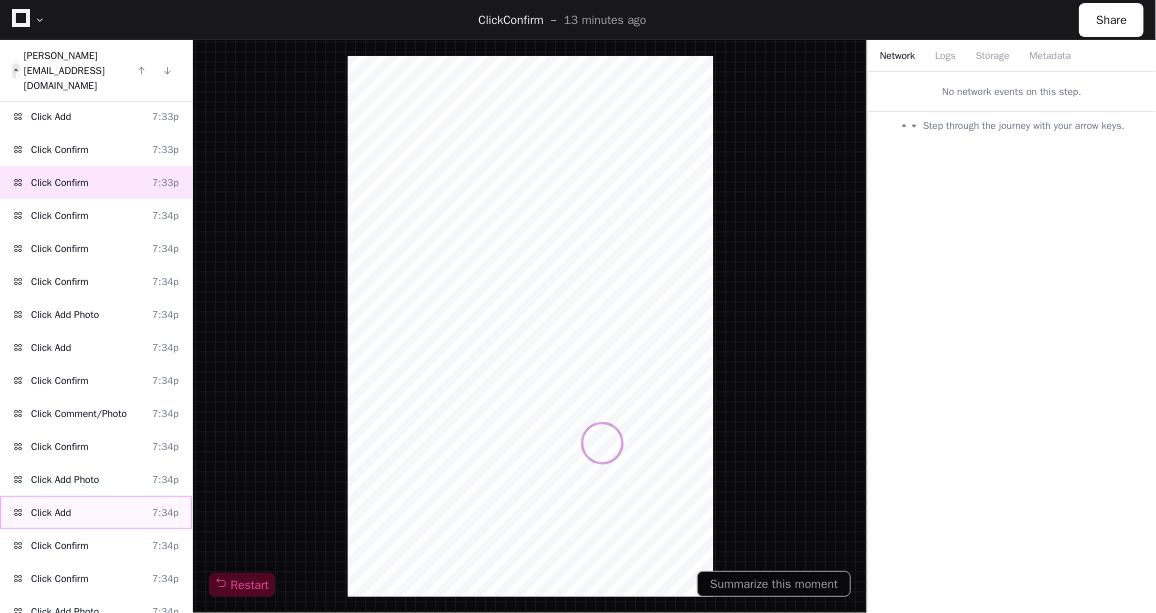 click on "Click Add" 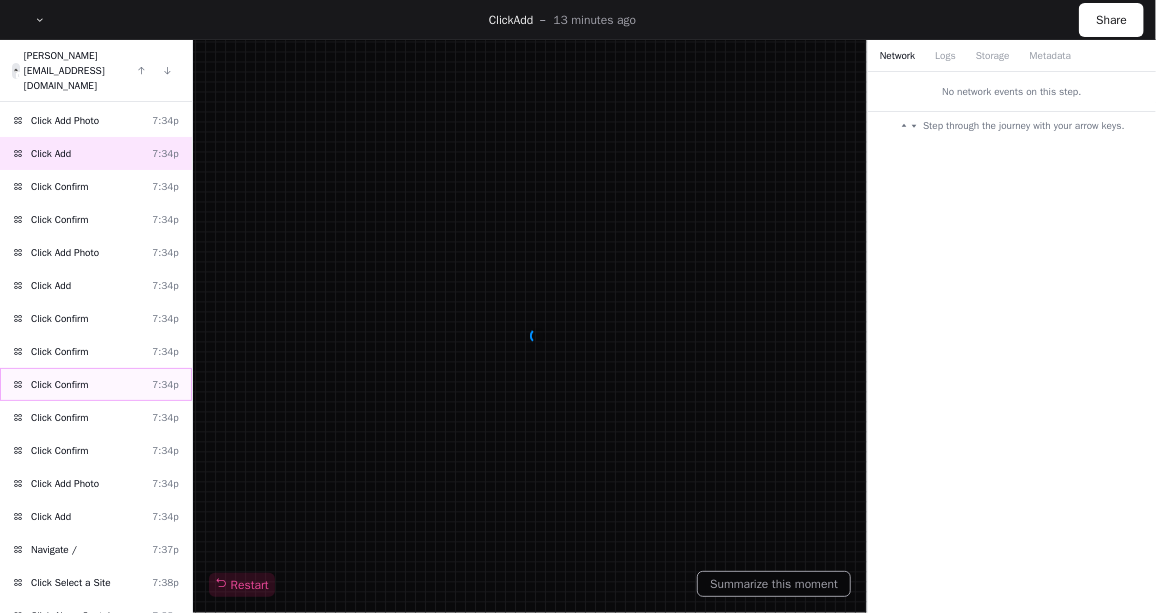 scroll, scrollTop: 1855, scrollLeft: 0, axis: vertical 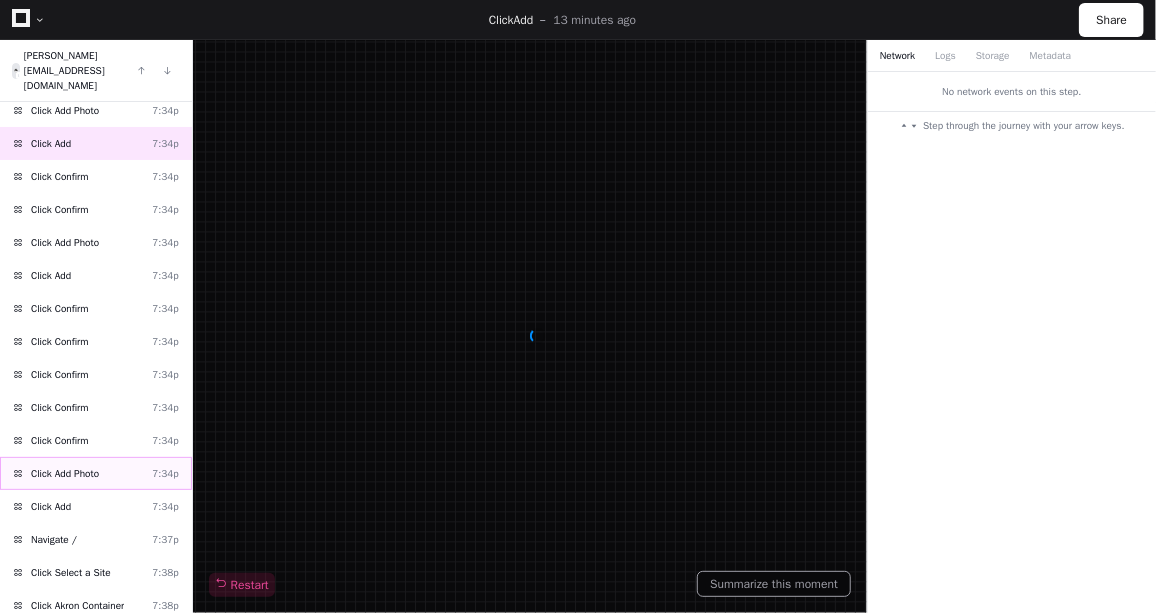click on "Click Add Photo  7:34p" 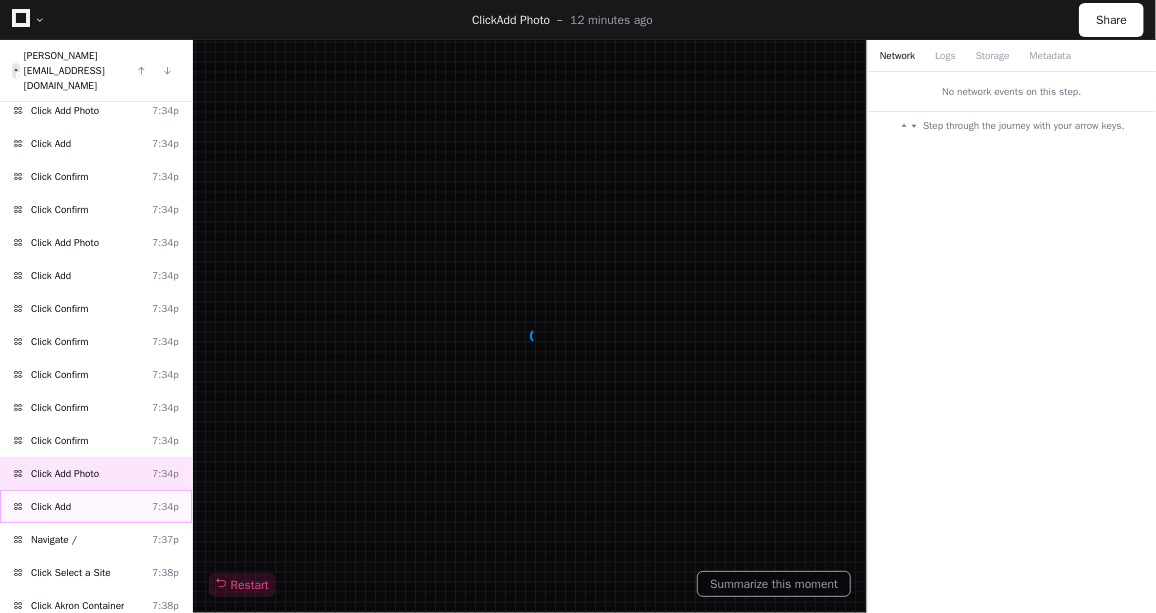 click on "Click Add  7:34p" 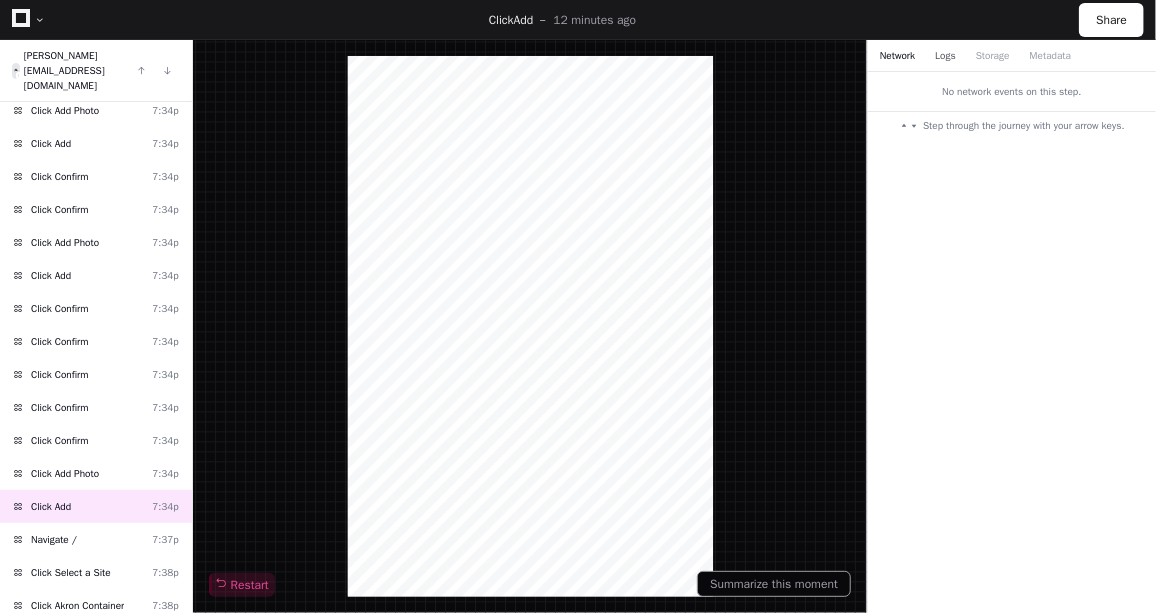 click on "Logs" 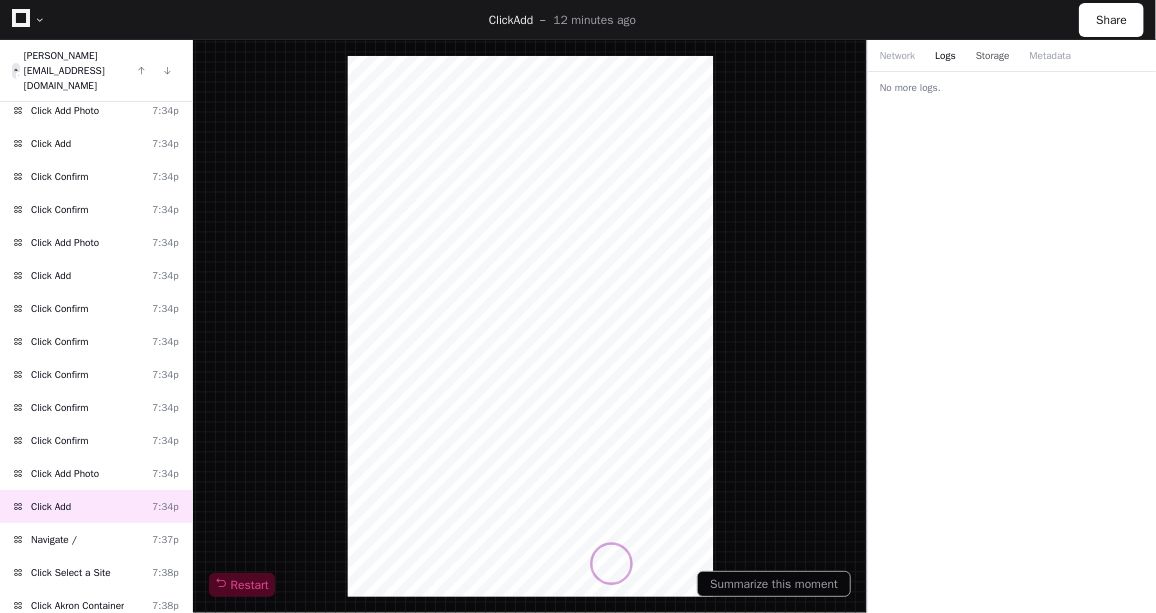 click on "Storage" 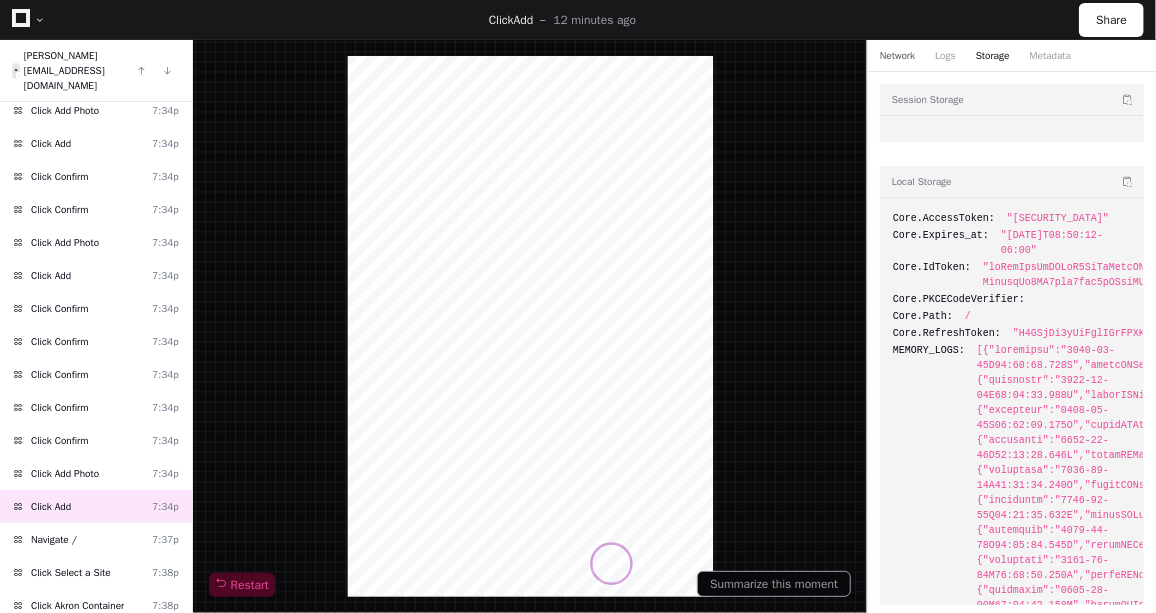 click on "Network" 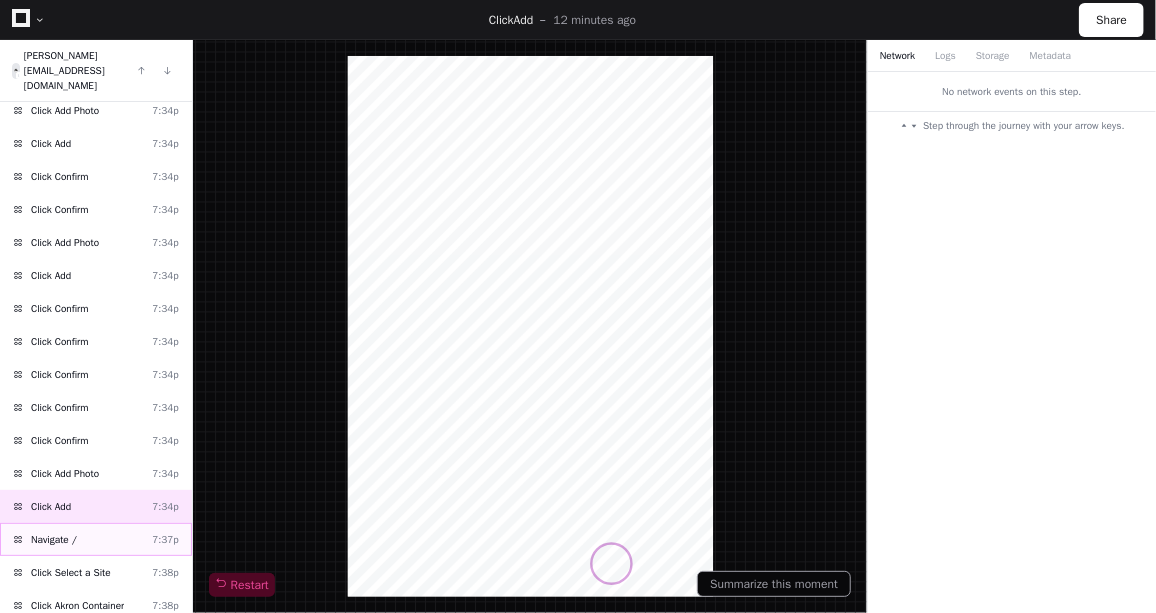 click on "Navigate /  7:37p" 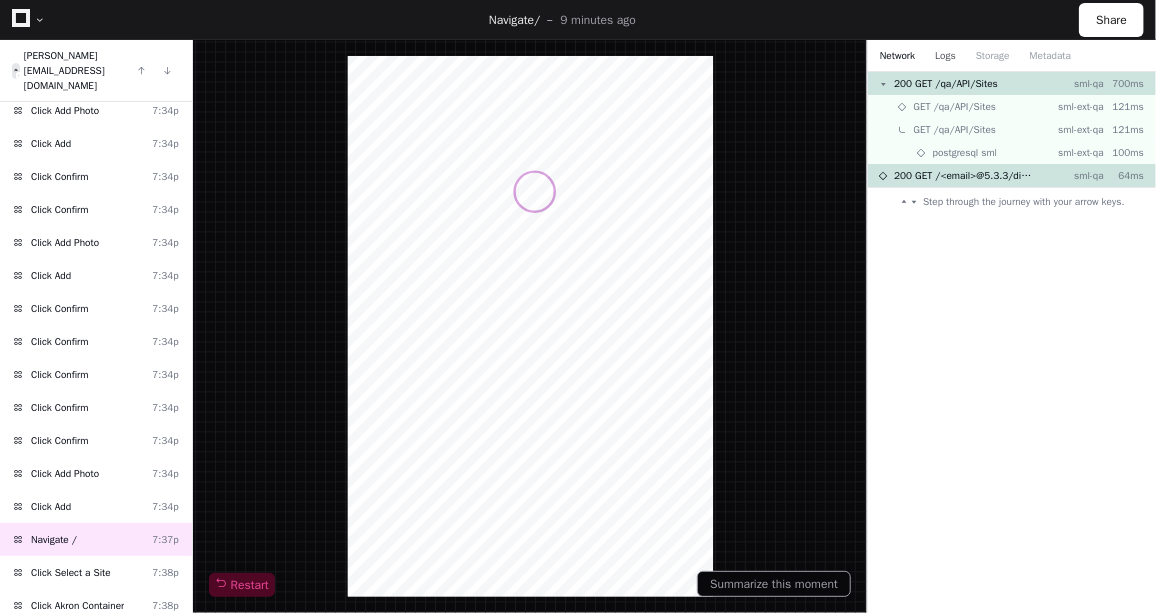 click on "Logs" 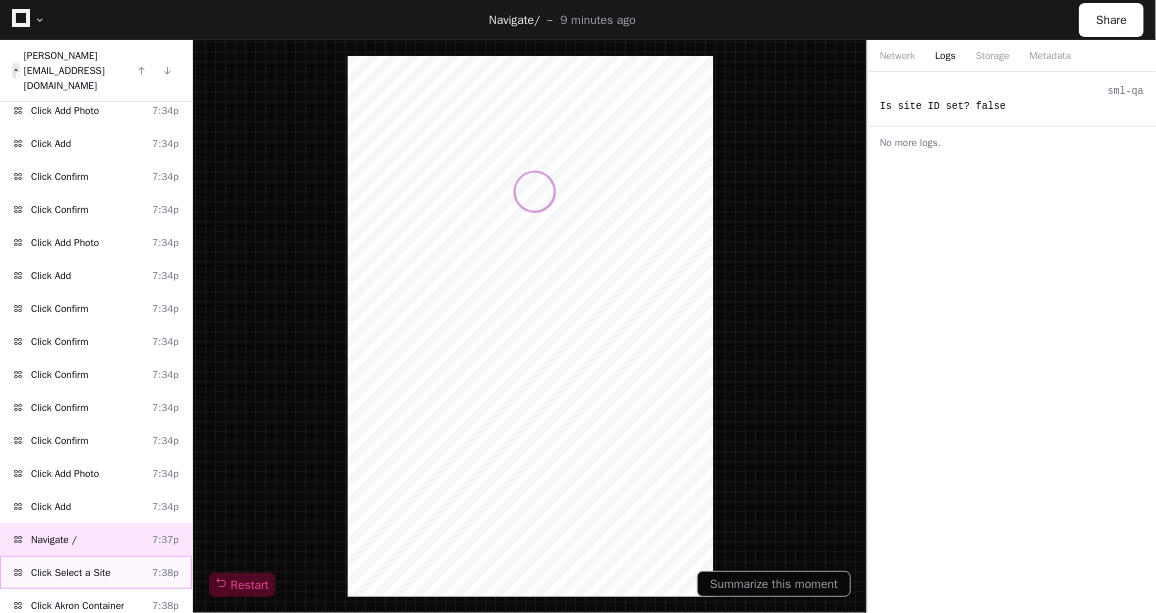 scroll, scrollTop: 1969, scrollLeft: 0, axis: vertical 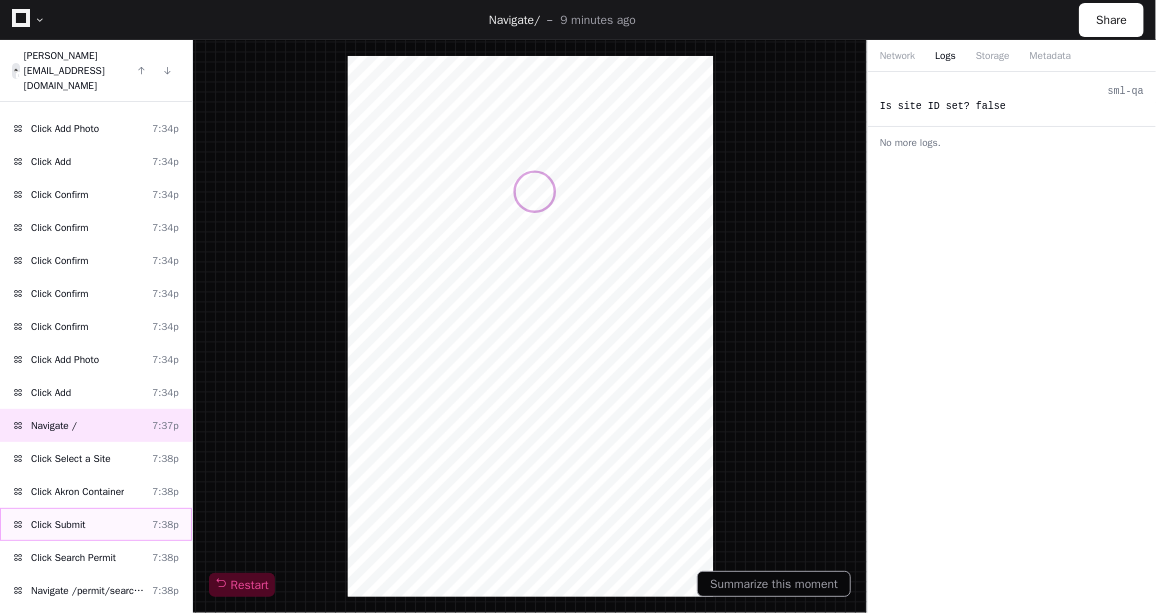 click on "Click Submit  7:38p" 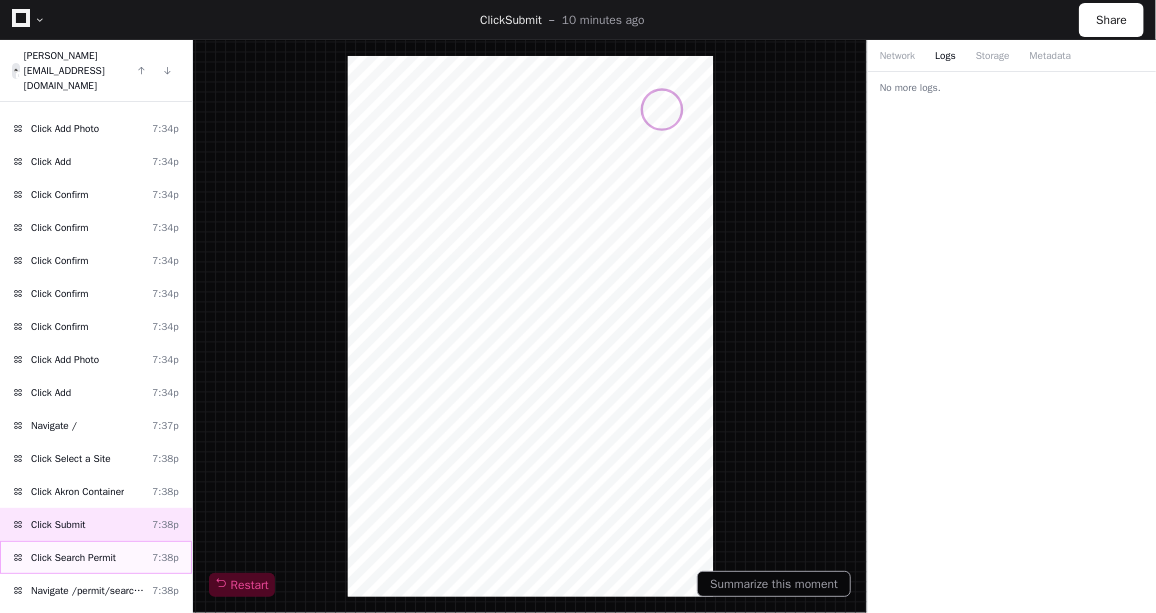 click on "Click Search Permit" 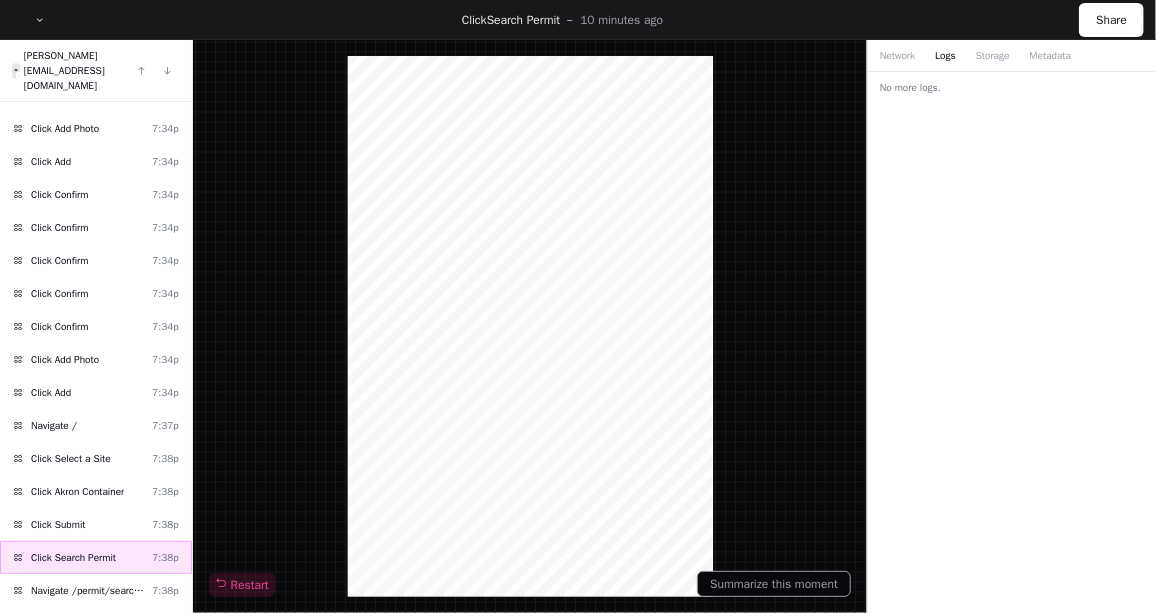 scroll, scrollTop: 2046, scrollLeft: 0, axis: vertical 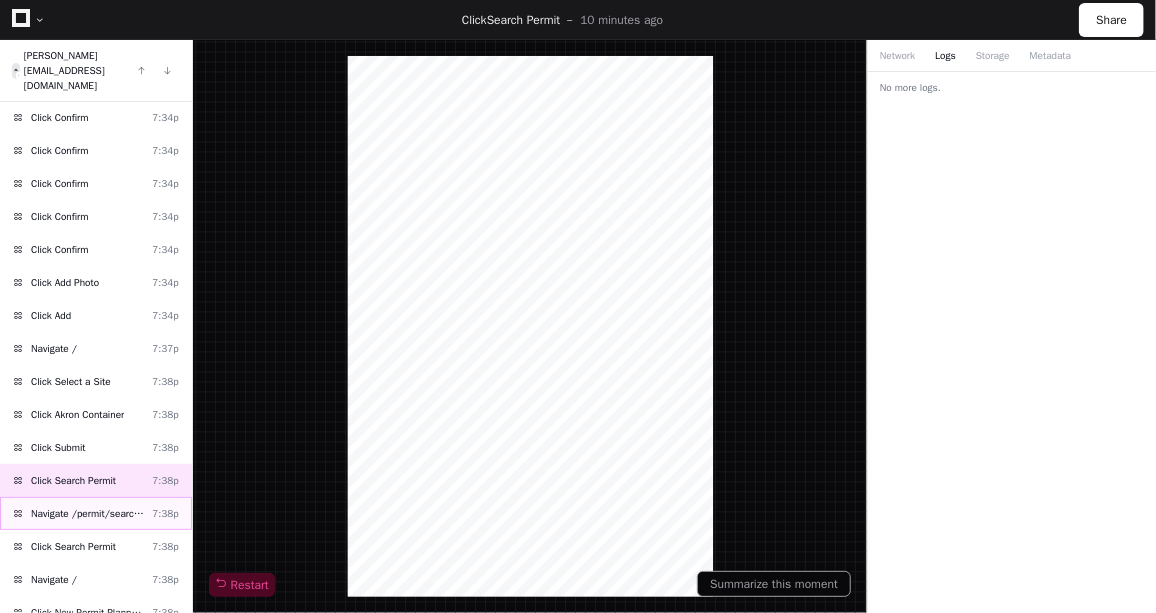 click on "Navigate /permit/search-permit" 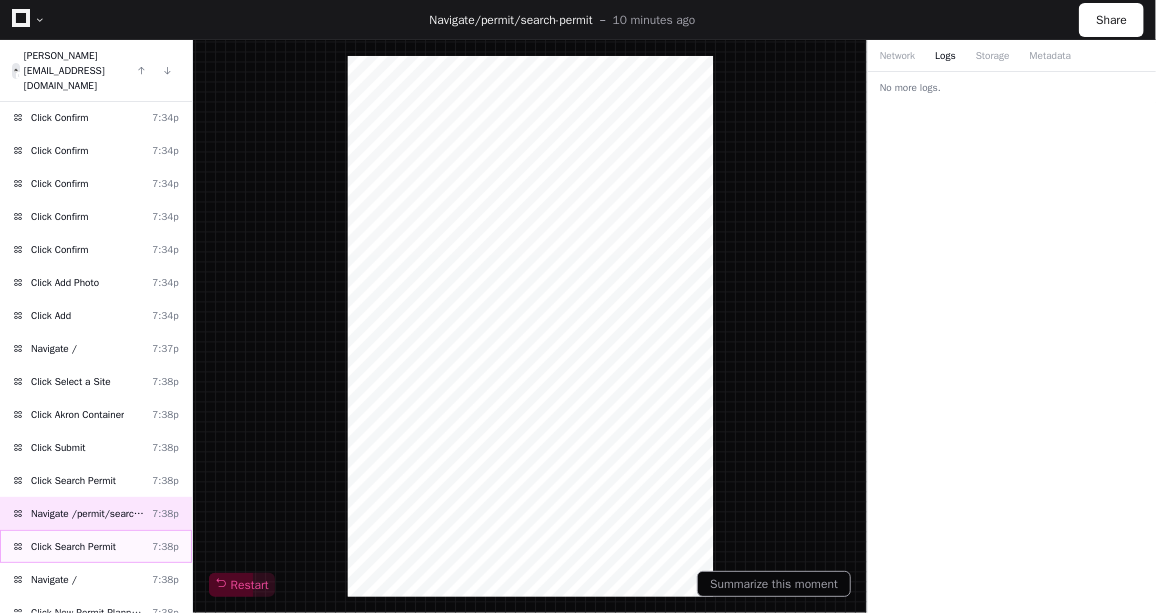 click on "Click Search Permit  7:38p" 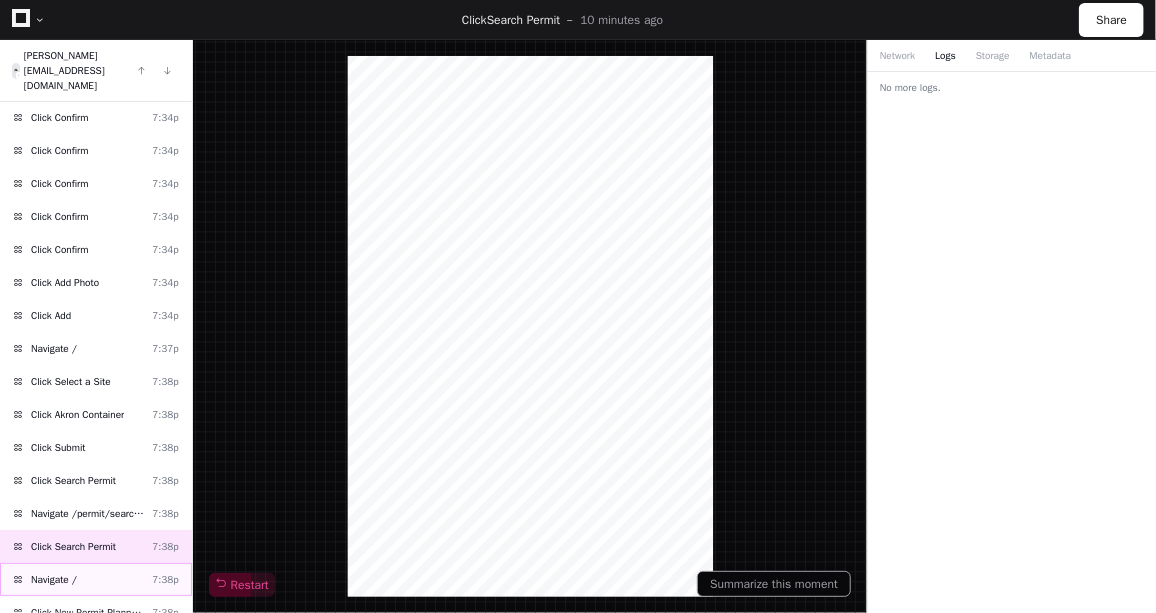 click on "Navigate /" 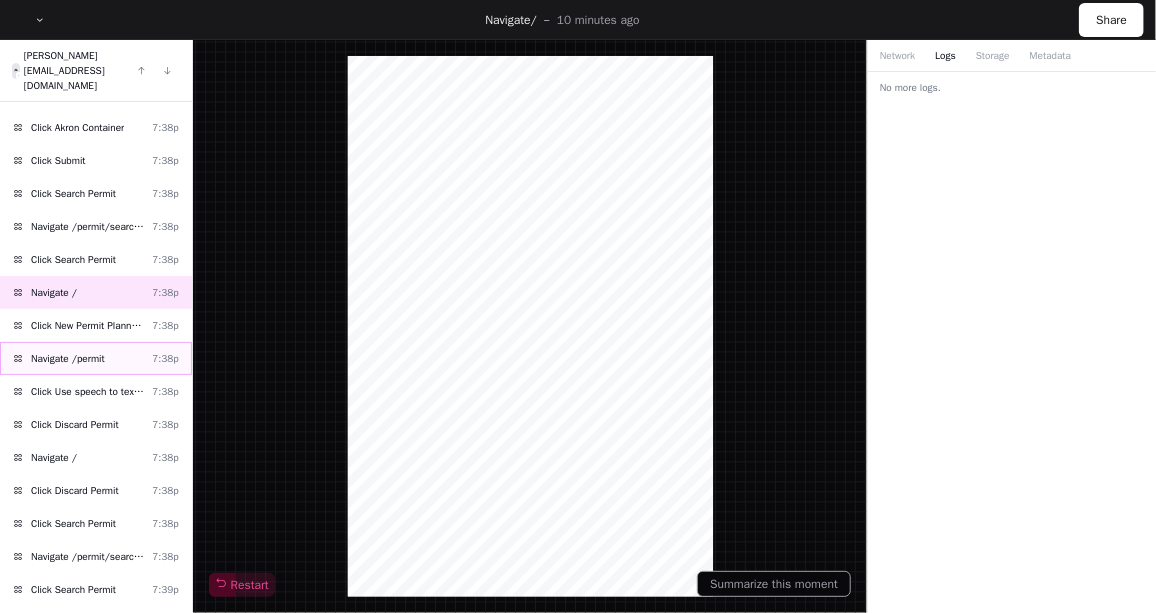 scroll, scrollTop: 2452, scrollLeft: 0, axis: vertical 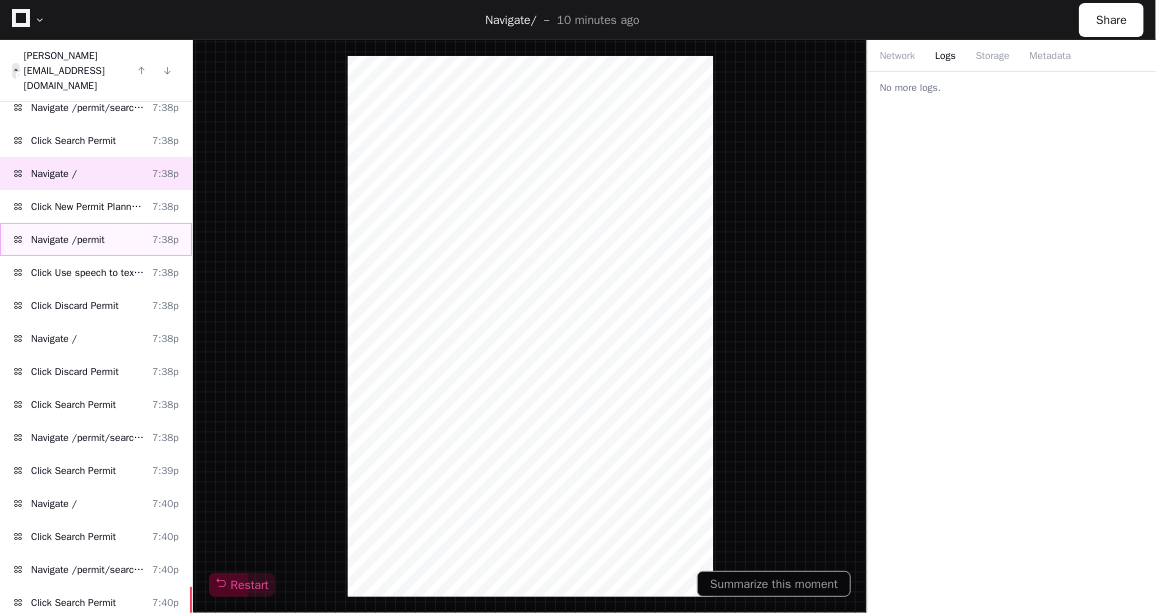 click on "Navigate /permit/search-permit  7:40p" 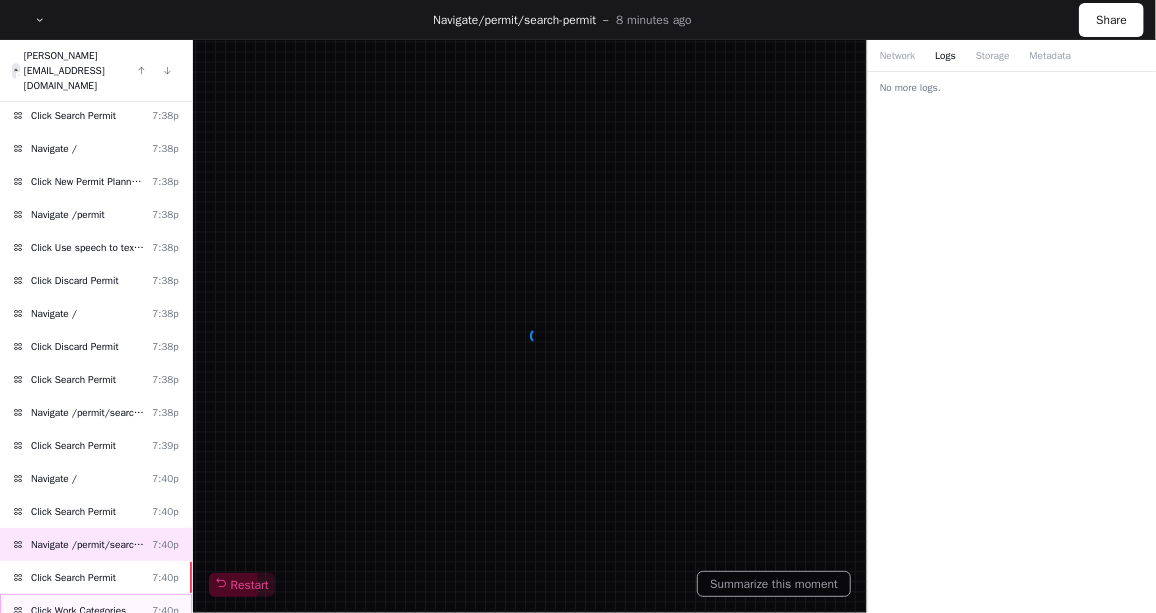 scroll, scrollTop: 2479, scrollLeft: 0, axis: vertical 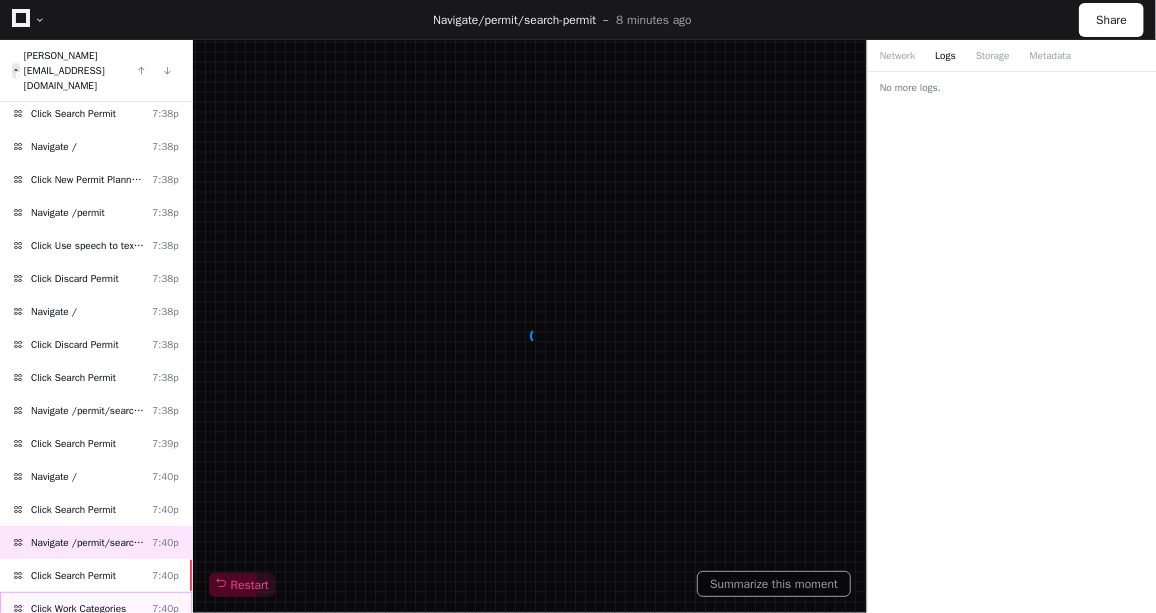 click on "Click Work Categories  7:40p" 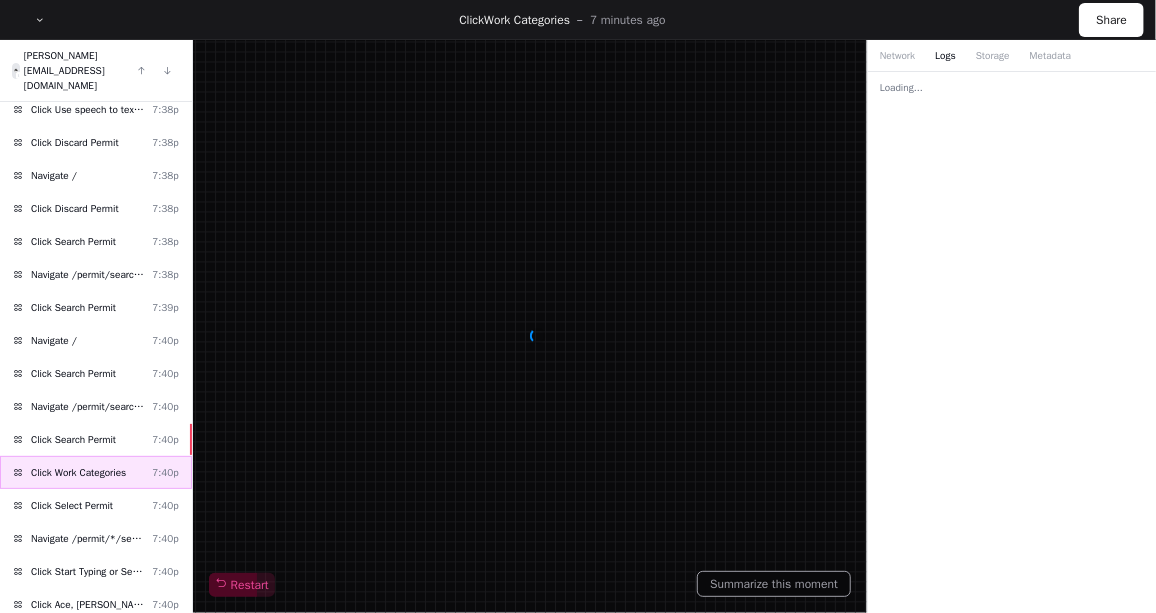 scroll, scrollTop: 2615, scrollLeft: 0, axis: vertical 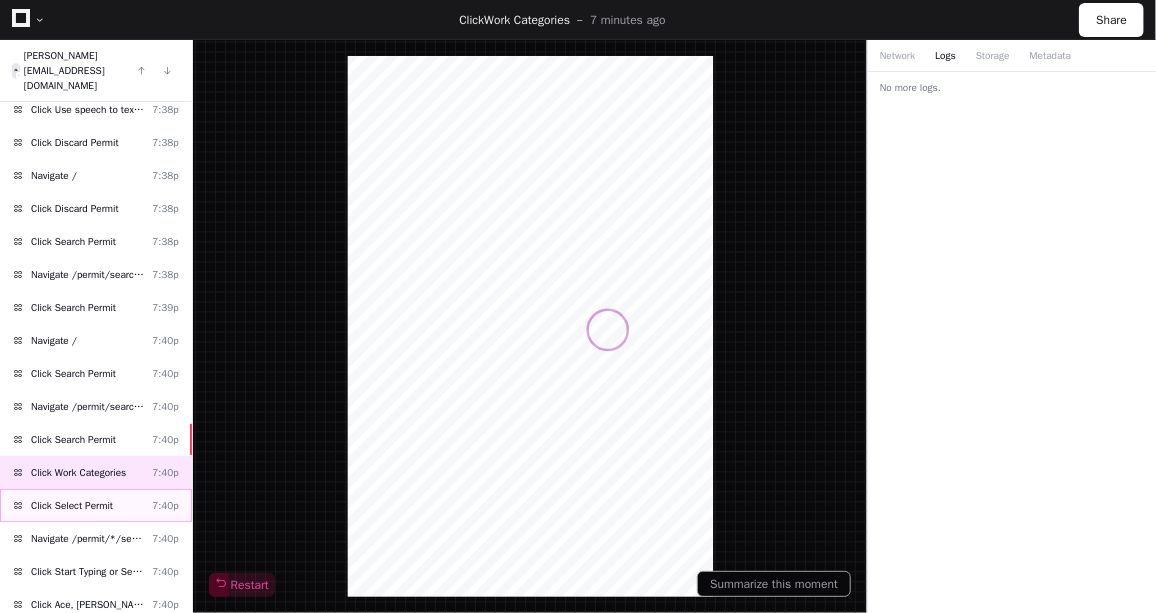 click on "Click Select Permit" 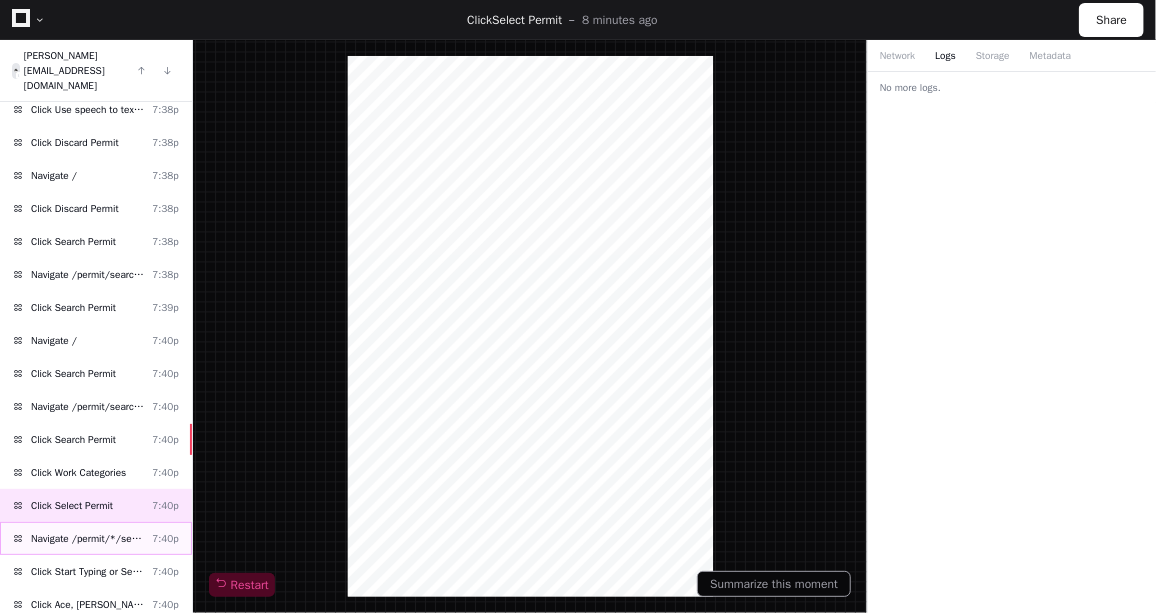 click on "Navigate /permit/*/second-look" 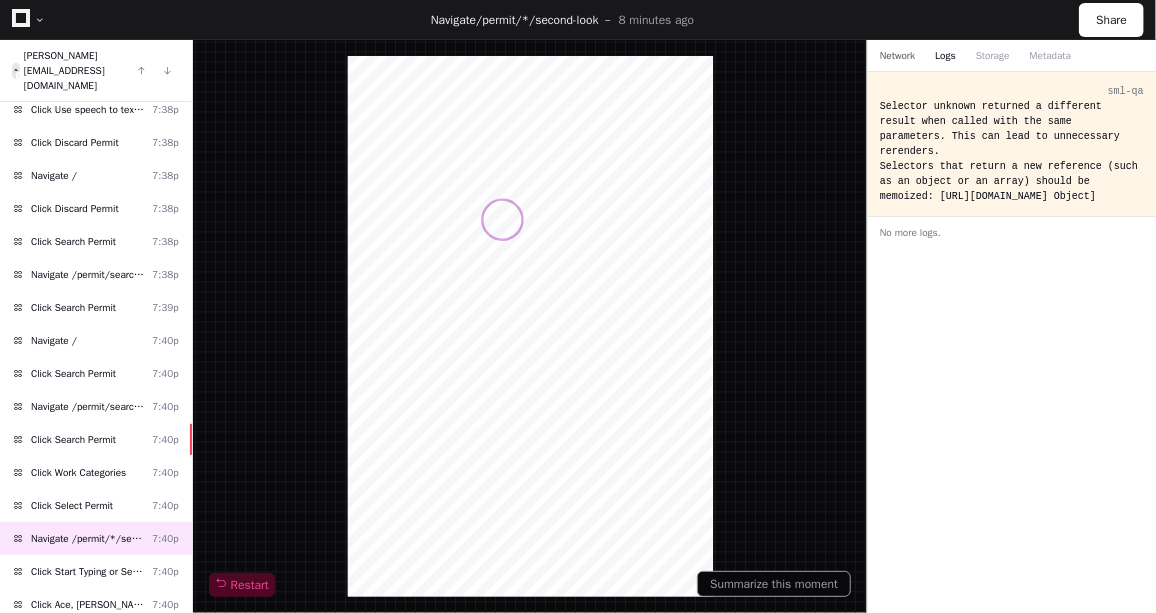 click on "Network" 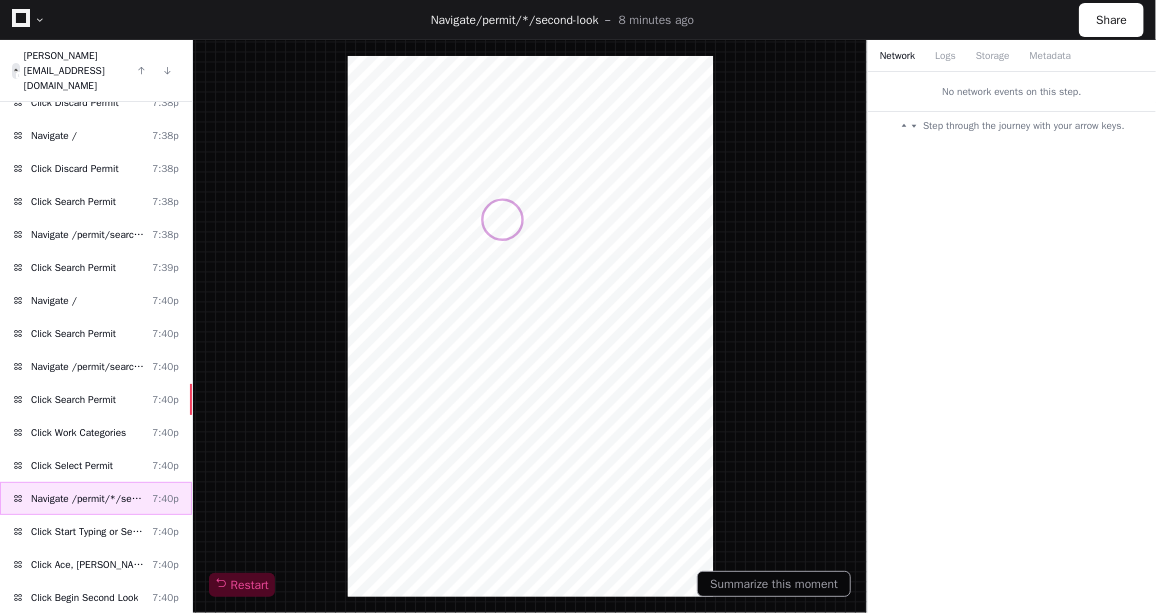 scroll, scrollTop: 2655, scrollLeft: 0, axis: vertical 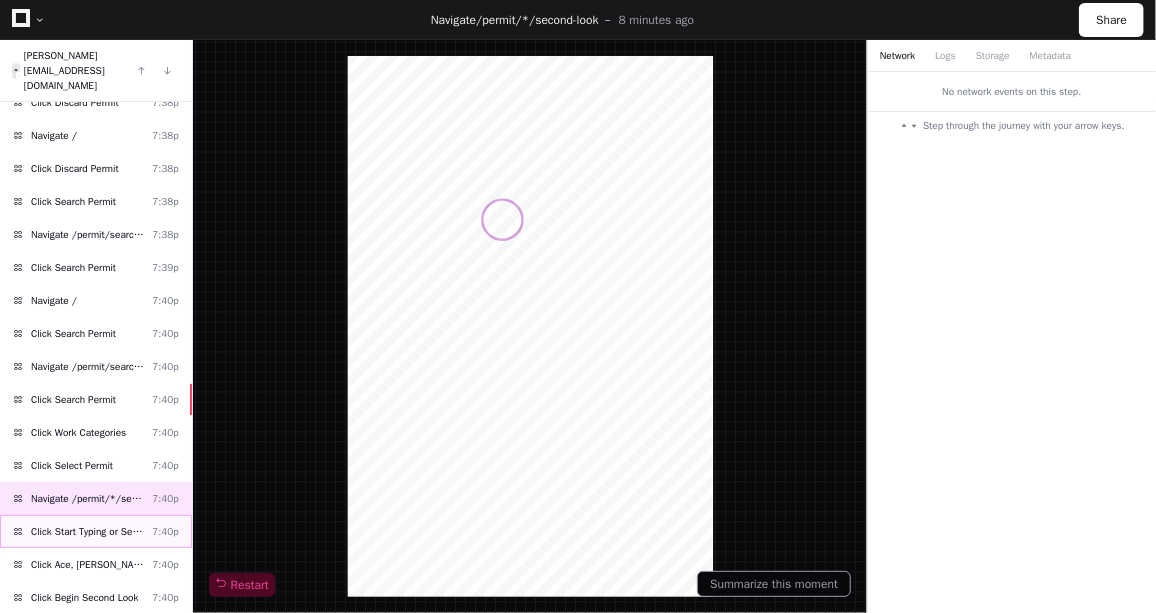 click on "Click Start Typing or Select" 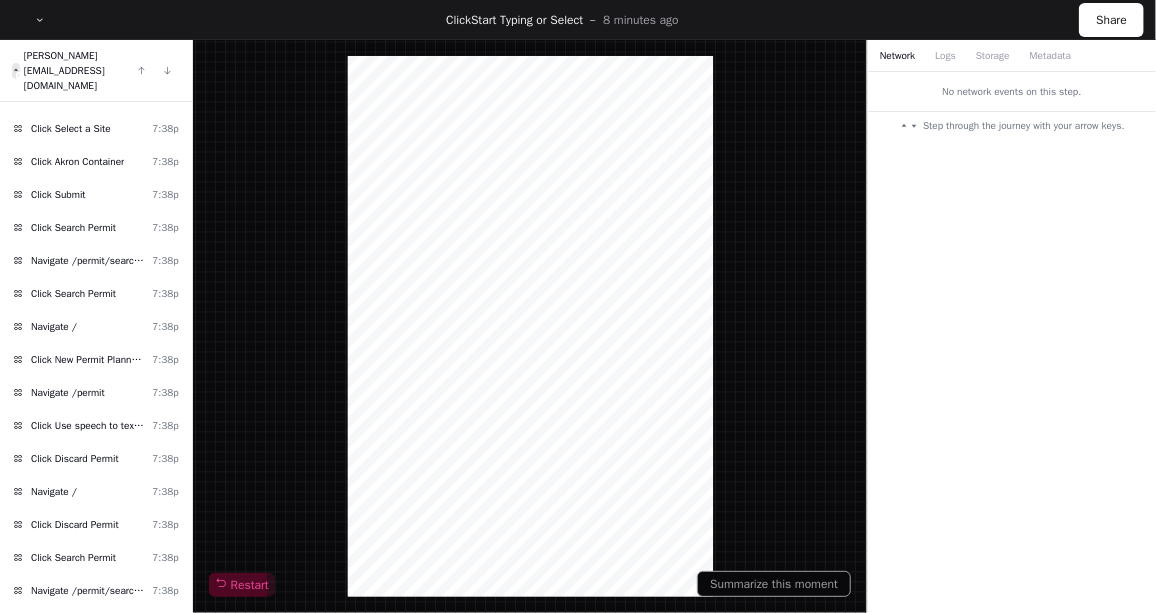 scroll, scrollTop: 2326, scrollLeft: 0, axis: vertical 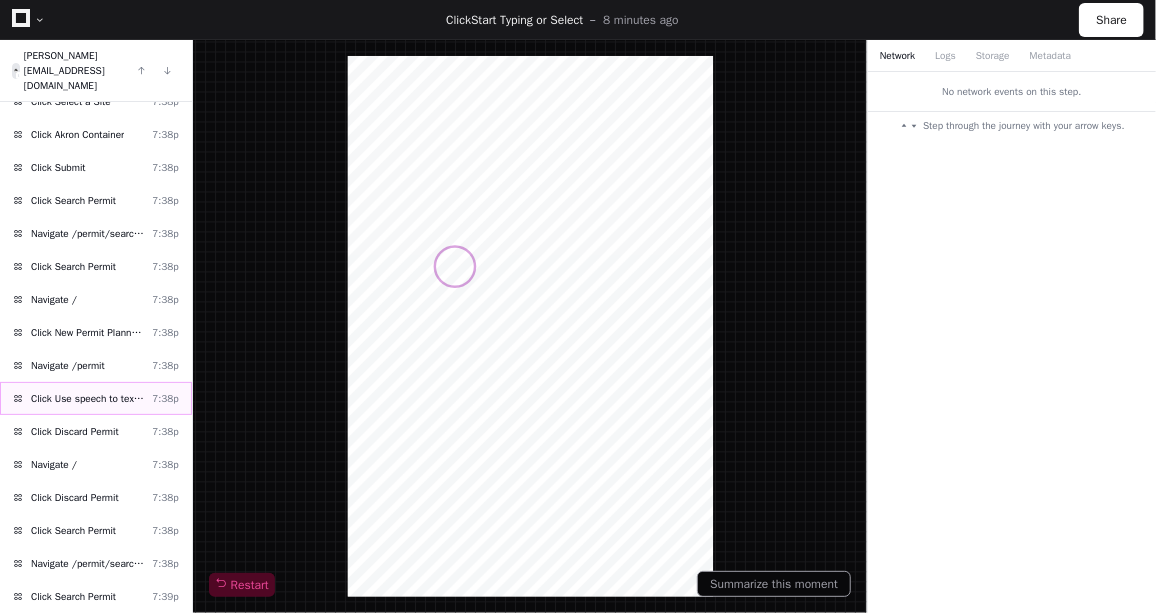 click on "Click Use speech to text or tap here for the keyboard" 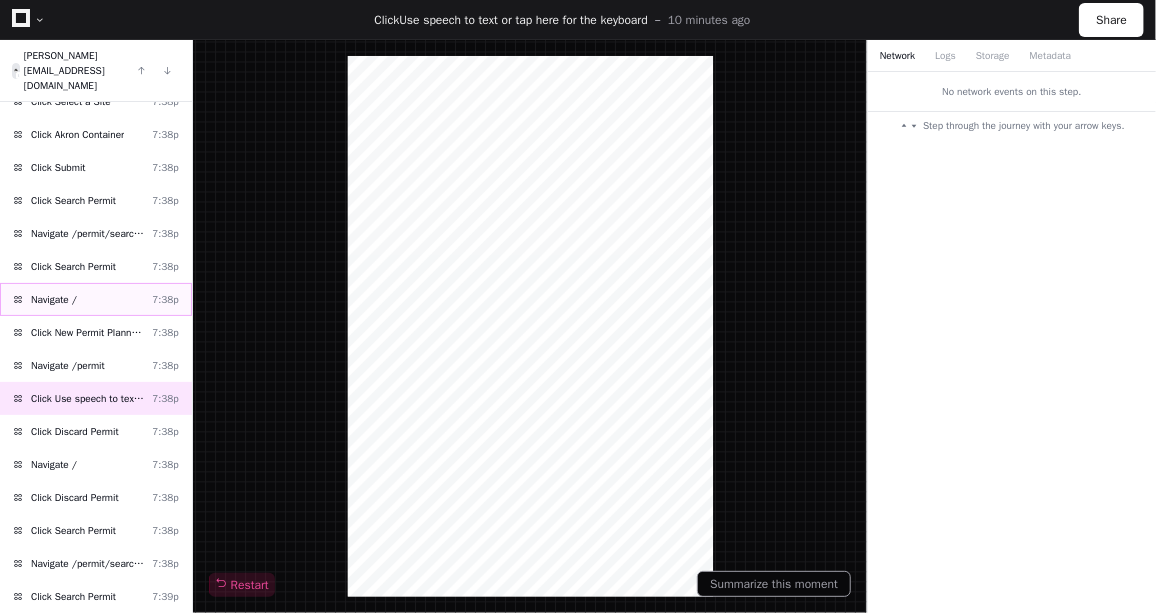 click on "Navigate /  7:38p" 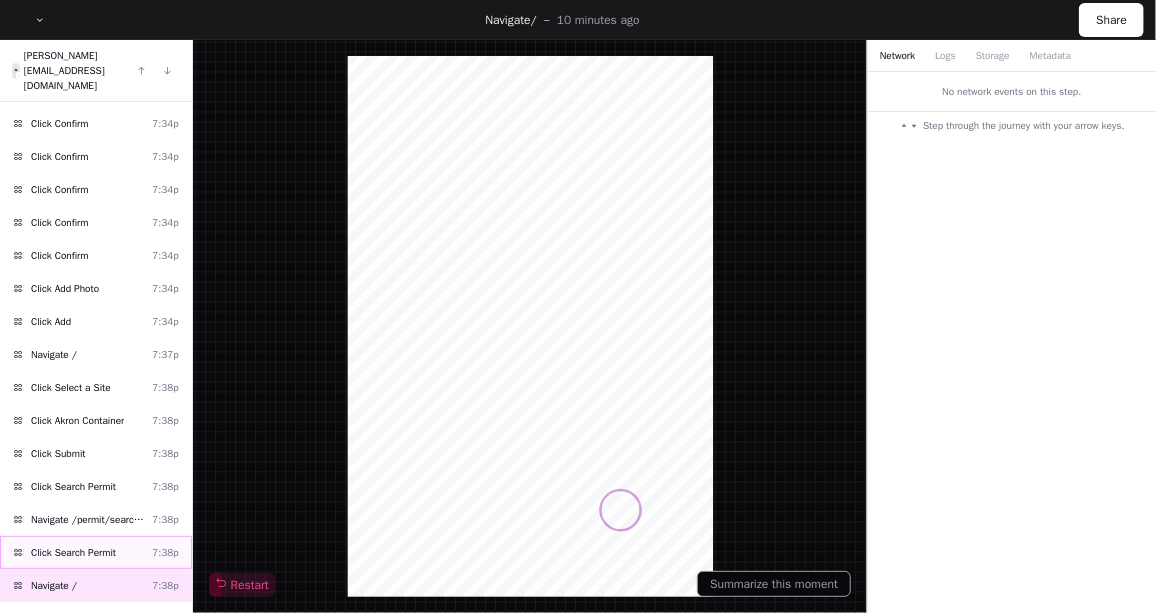 scroll, scrollTop: 2010, scrollLeft: 0, axis: vertical 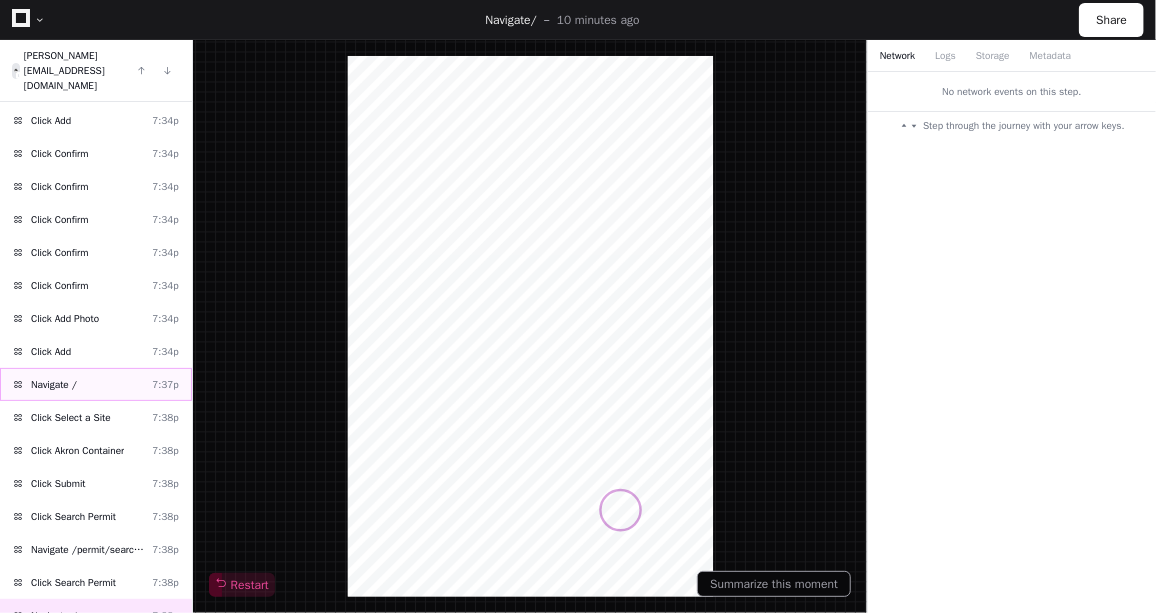 click on "Navigate /  7:37p" 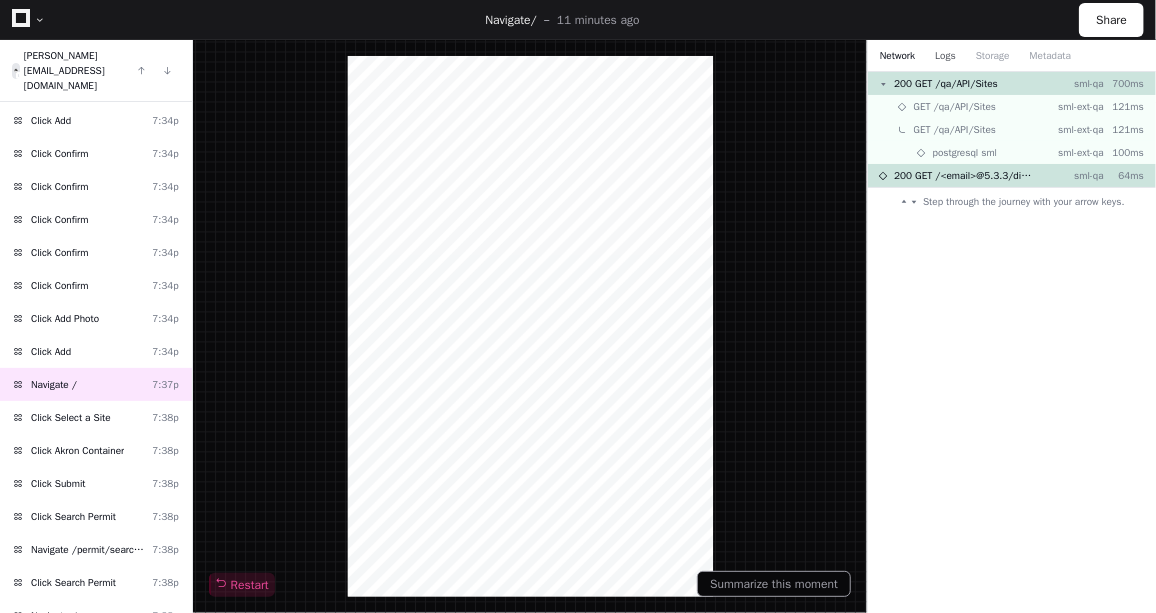 click on "Logs" 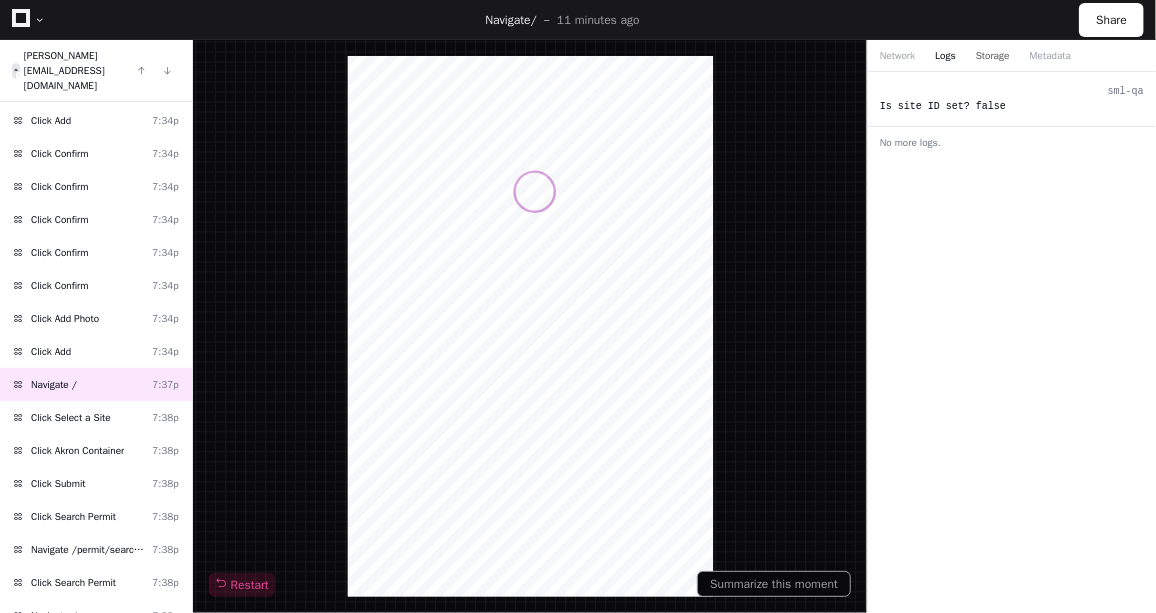 click on "Storage" 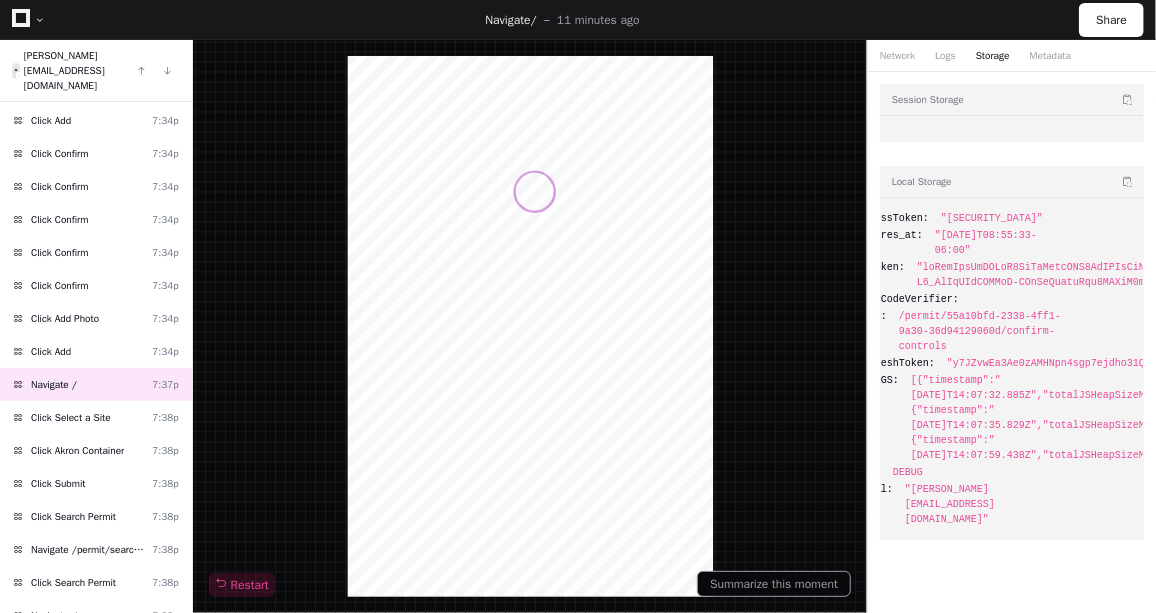 scroll, scrollTop: 0, scrollLeft: 0, axis: both 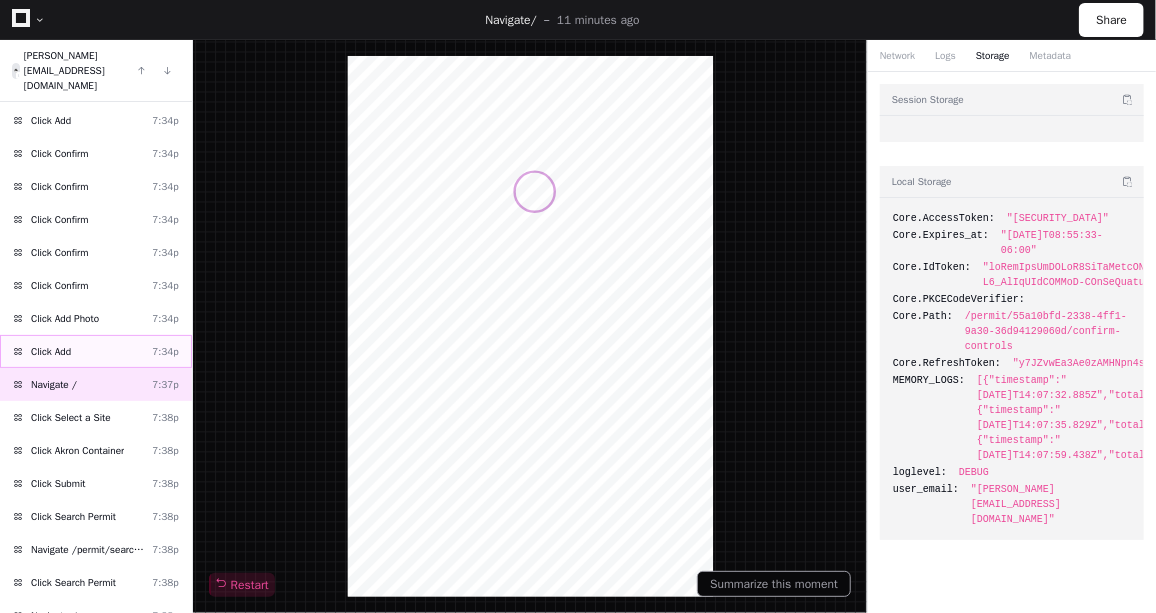 click on "Click Add  7:34p" 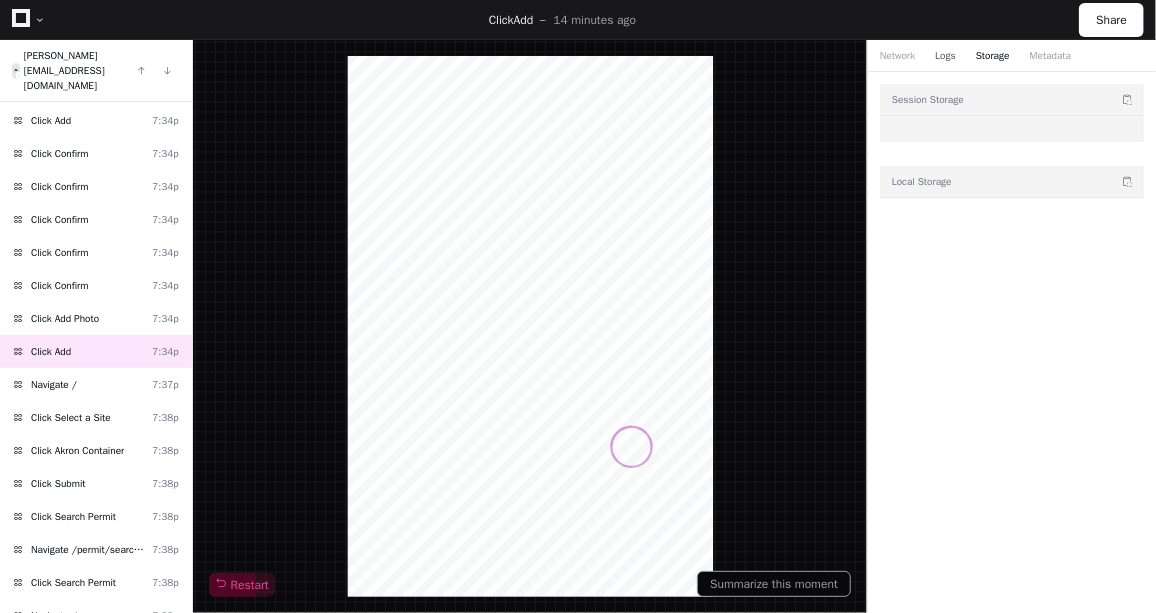 click on "Logs" 